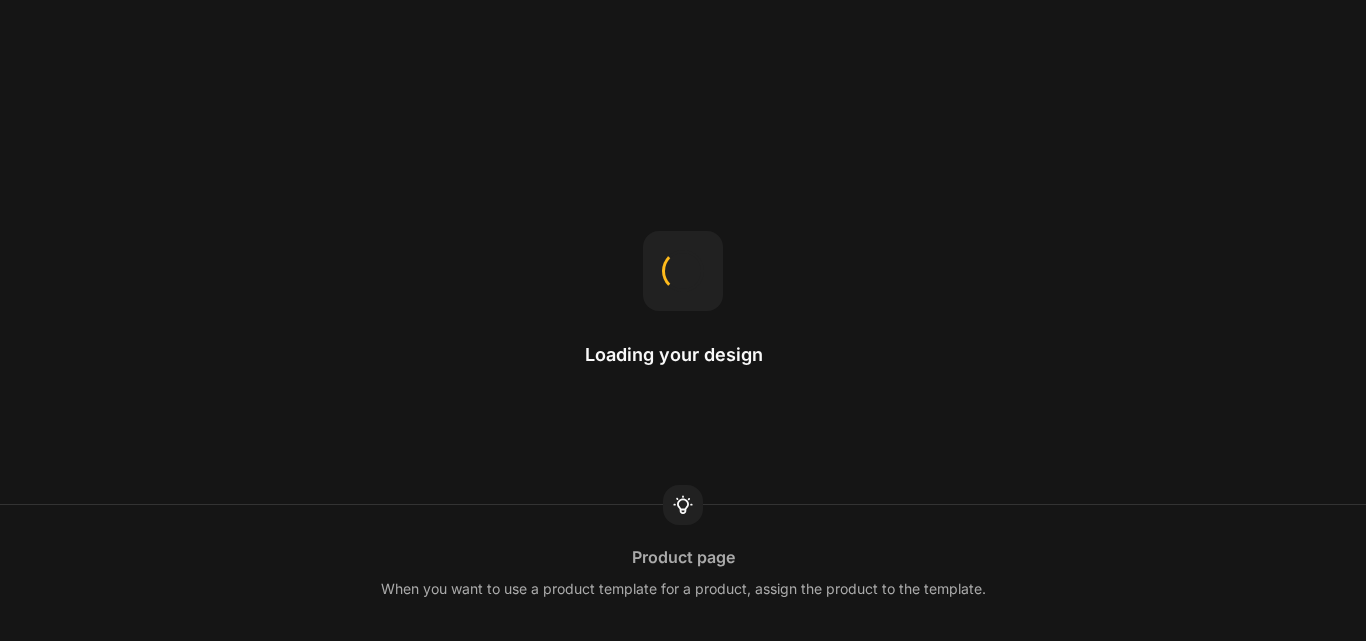 scroll, scrollTop: 0, scrollLeft: 0, axis: both 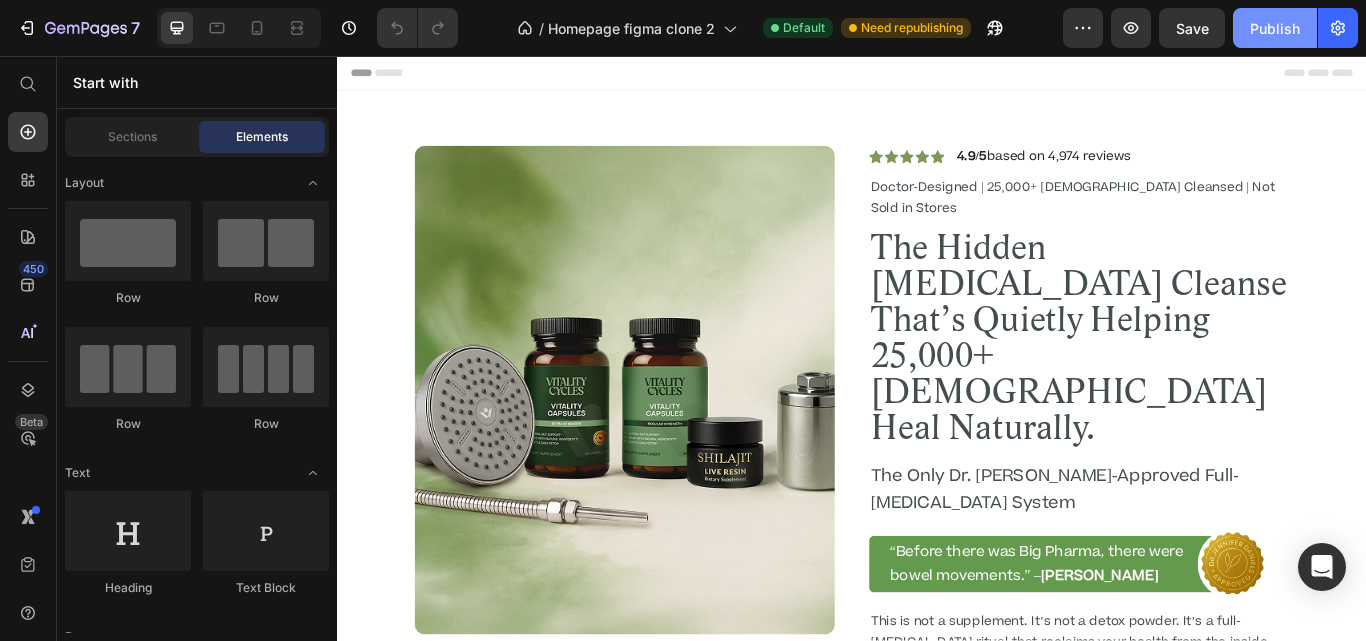 click on "Publish" at bounding box center [1275, 28] 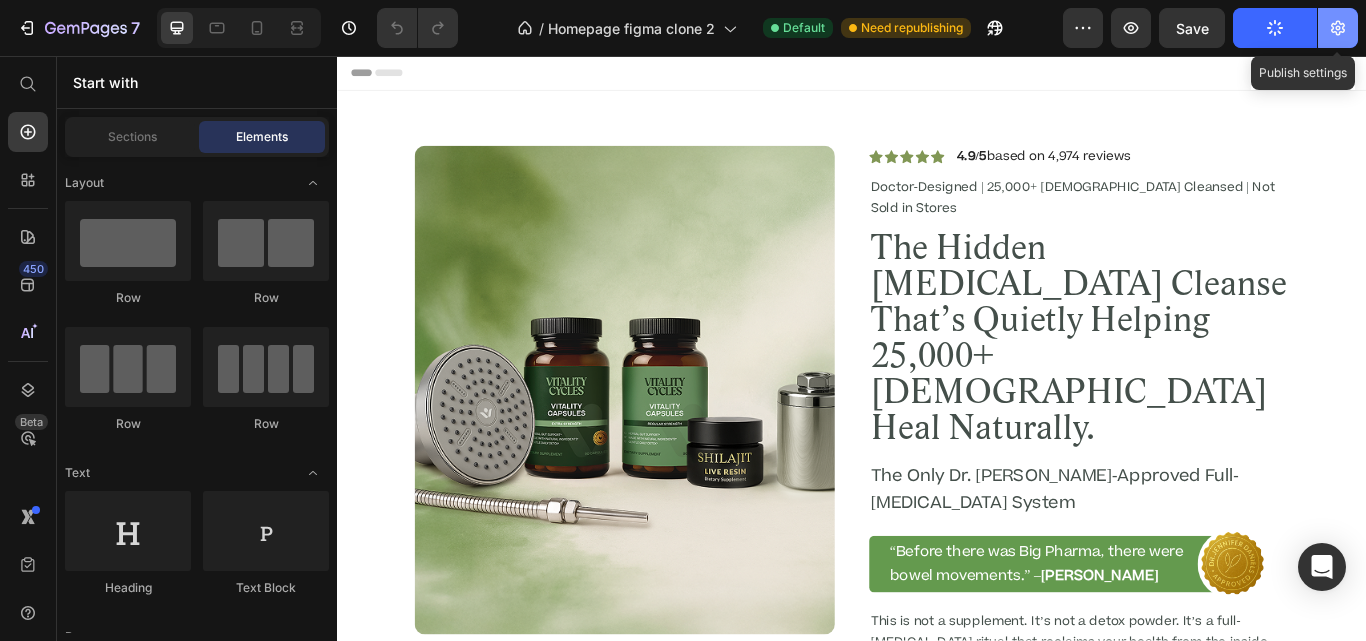 click 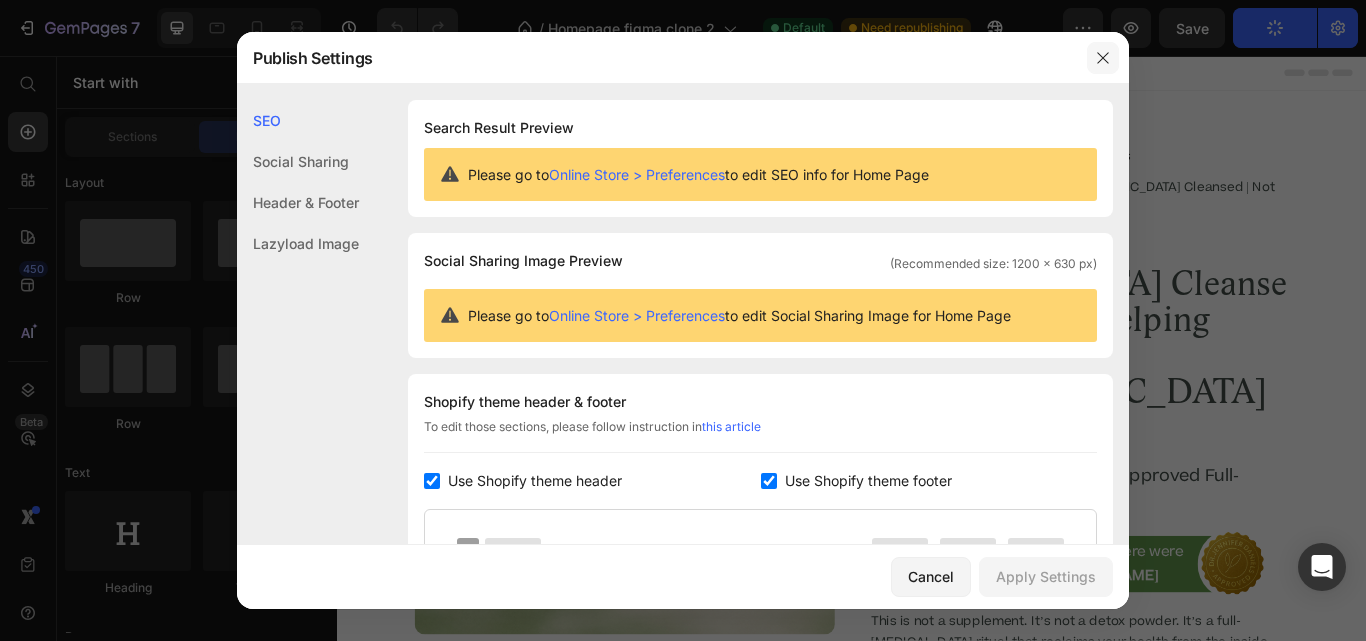 click 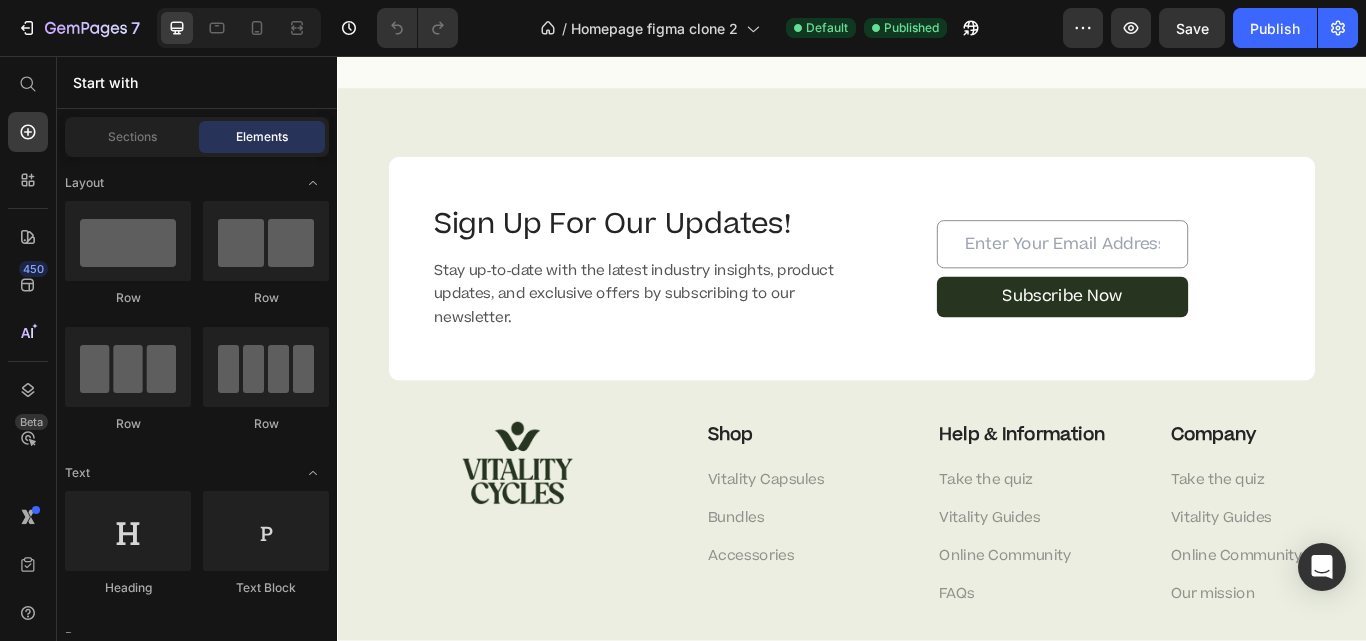scroll, scrollTop: 13422, scrollLeft: 0, axis: vertical 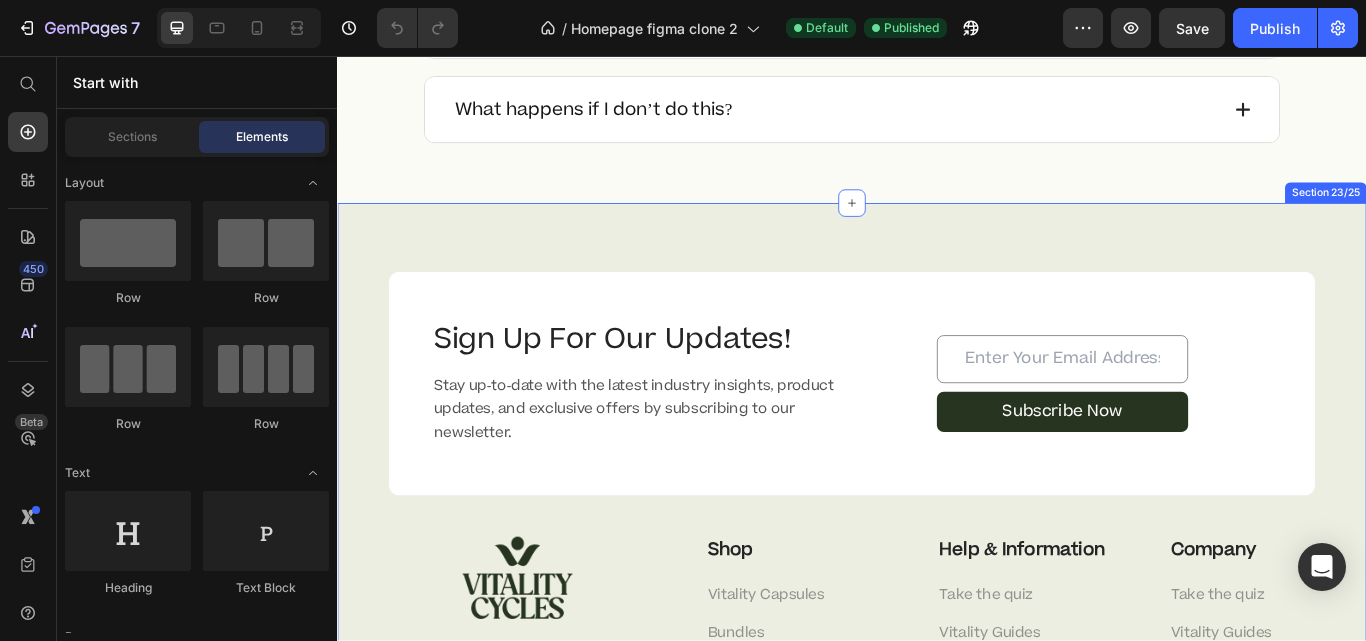 click on "Sign Up For Our Updates! Heading Stay up-to-date with the latest industry insights, product updates, and exclusive offers by subscribing to our newsletter. Text block Email Field   Subscribe Now Submit Button Row Newsletter Row Image Row
Shop Vitality Capsules Text Block Bundles Text Block Accessories Text Block
Help & Information
Company Accordion Shop Heading Vitality Capsules Text block Bundles Text block Accessories Text block Help & Information Heading Take the quiz Text block Vitality Guides Text block Online Community Text block FAQs Text block Row Company Heading Take the quiz Text block Vitality Guides Text block Online Community Text block Our mission Text block
Icon
Icon
Icon
Icon Icon List Row Section 23/25" at bounding box center (937, 561) 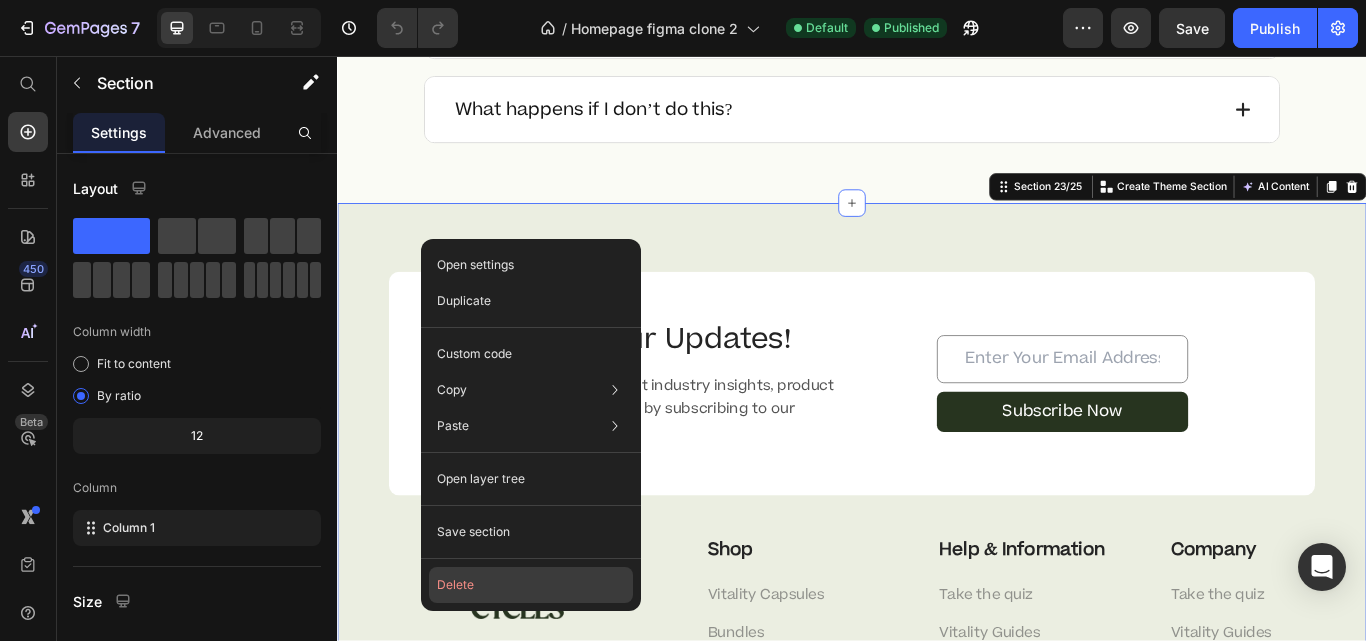 click on "Delete" 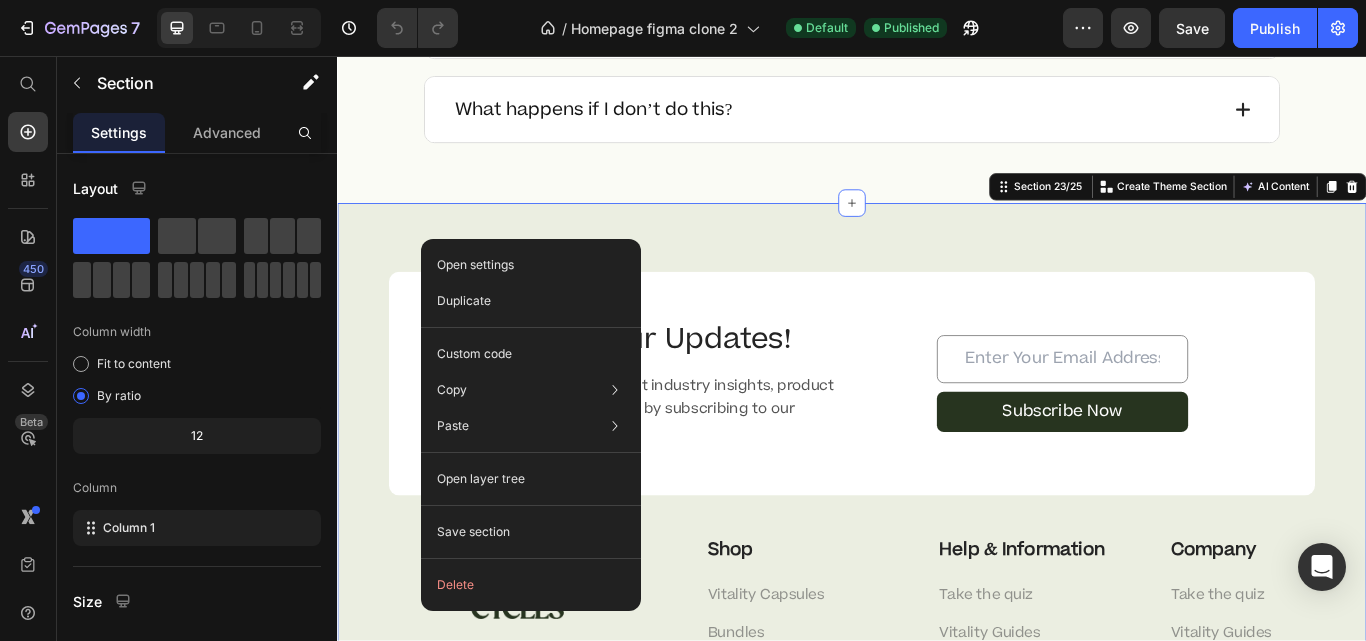scroll, scrollTop: 13255, scrollLeft: 0, axis: vertical 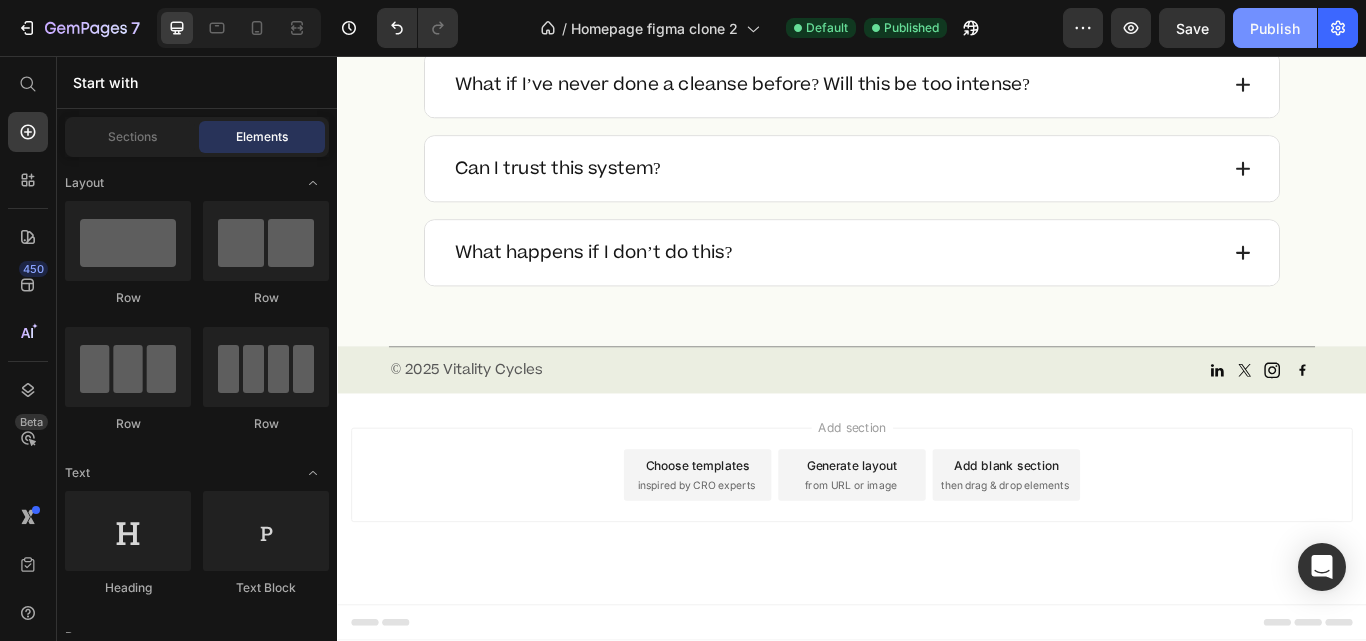 click on "Publish" 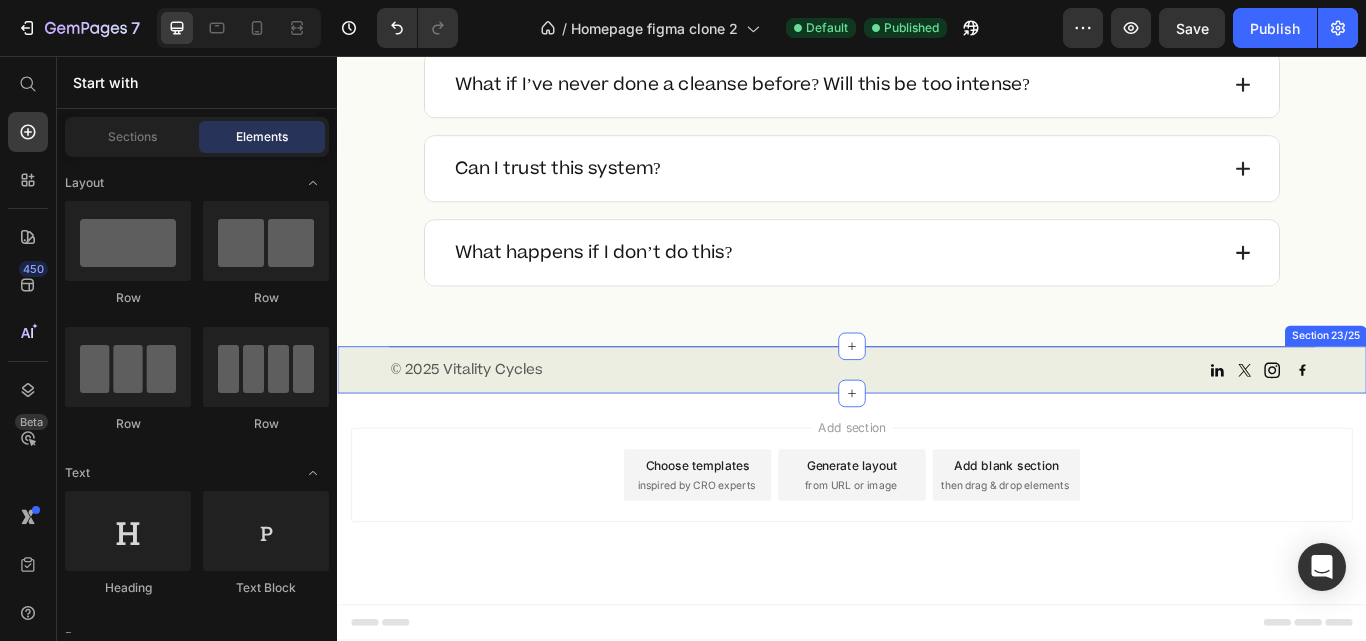 click on "© 2025 Vitality Cycles Text block
Icon
Icon
Icon
Icon Icon List Row" at bounding box center [937, 422] 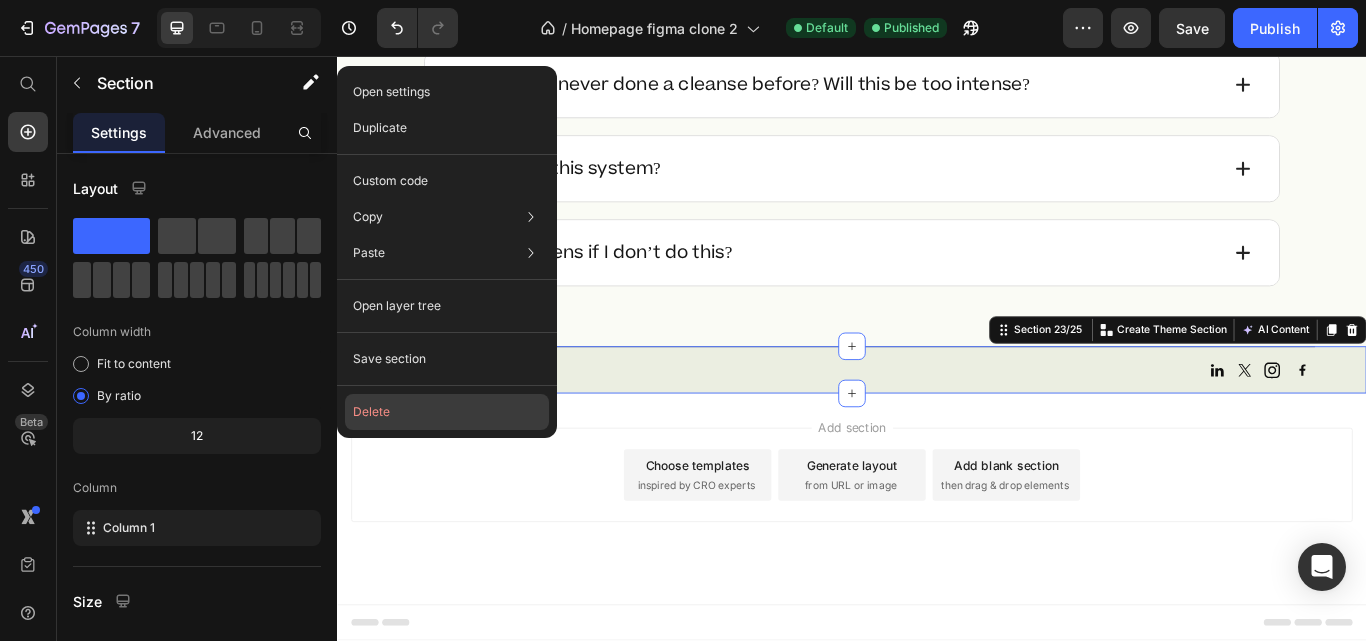click on "Delete" 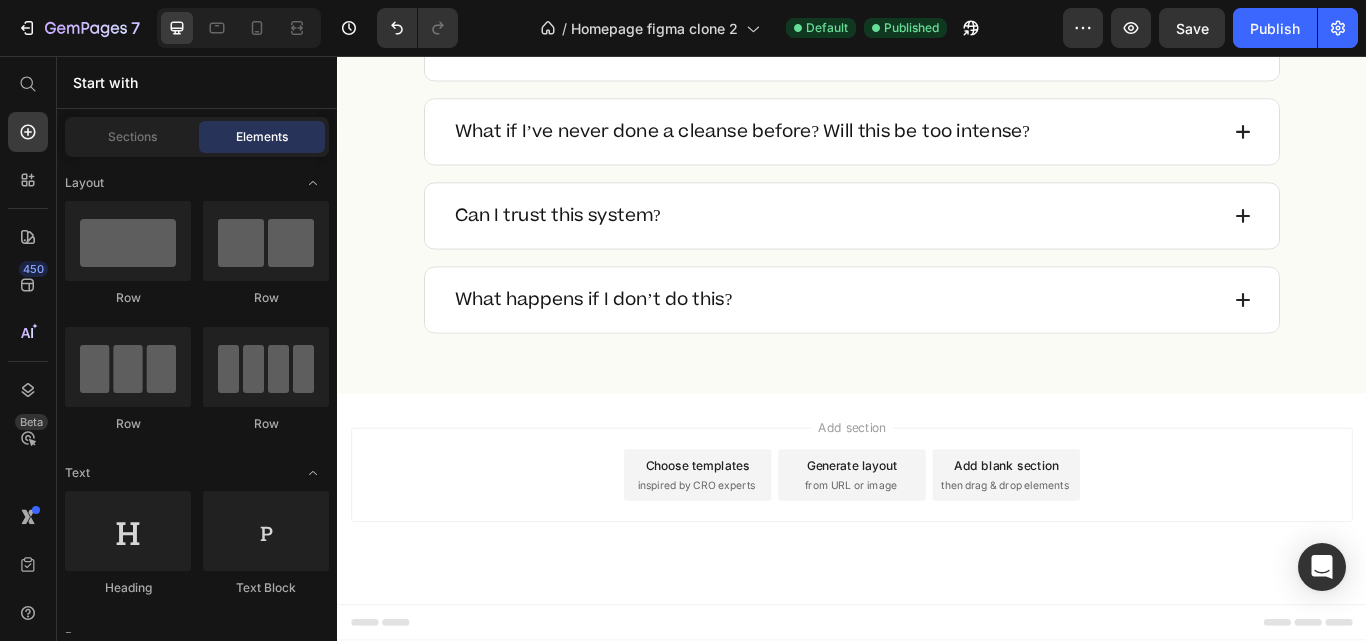scroll, scrollTop: 13200, scrollLeft: 0, axis: vertical 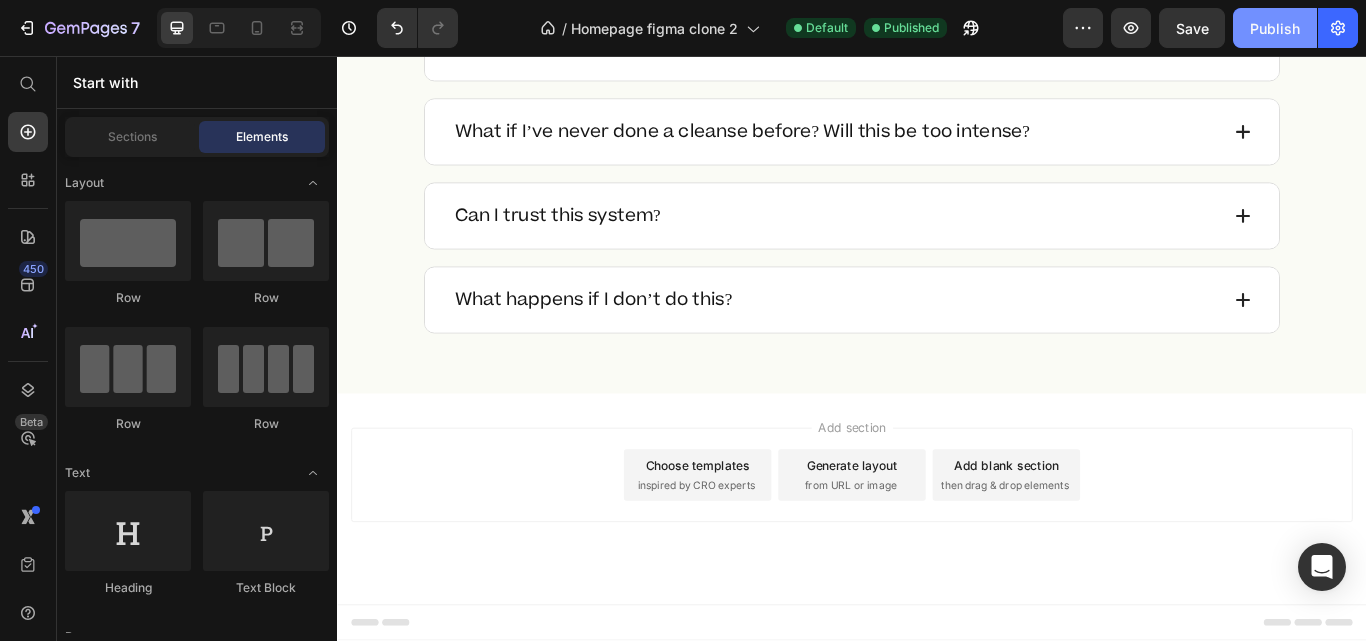 click on "Publish" 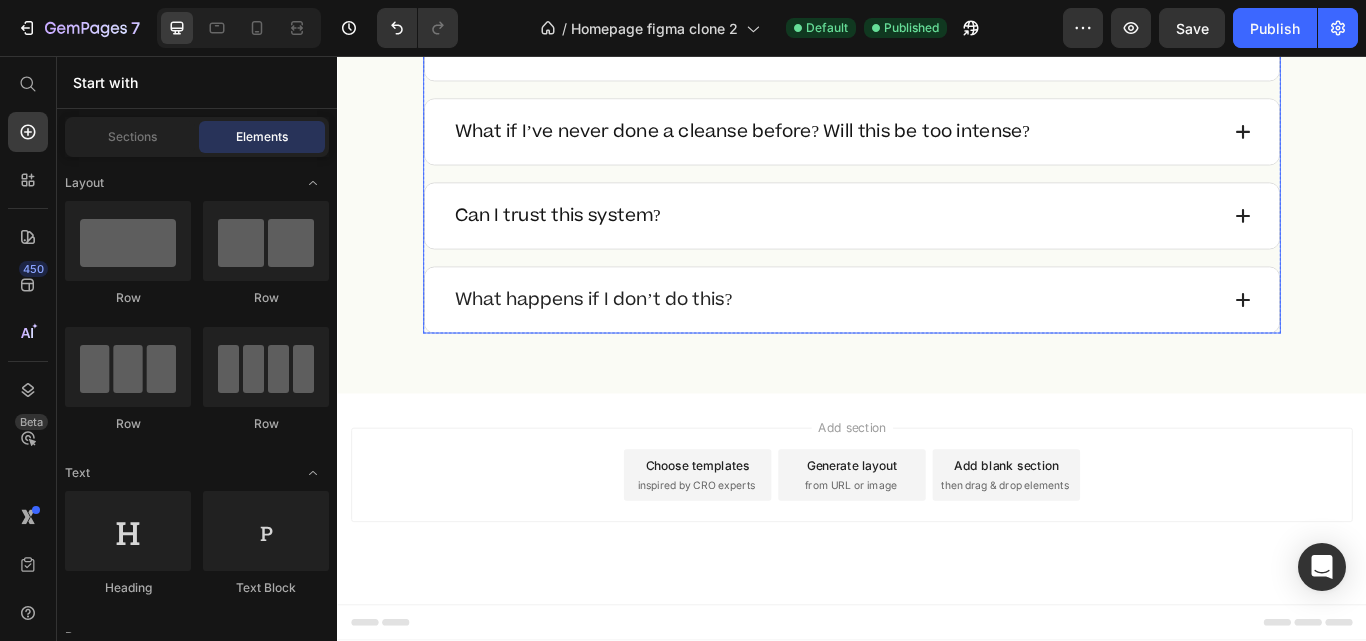 type 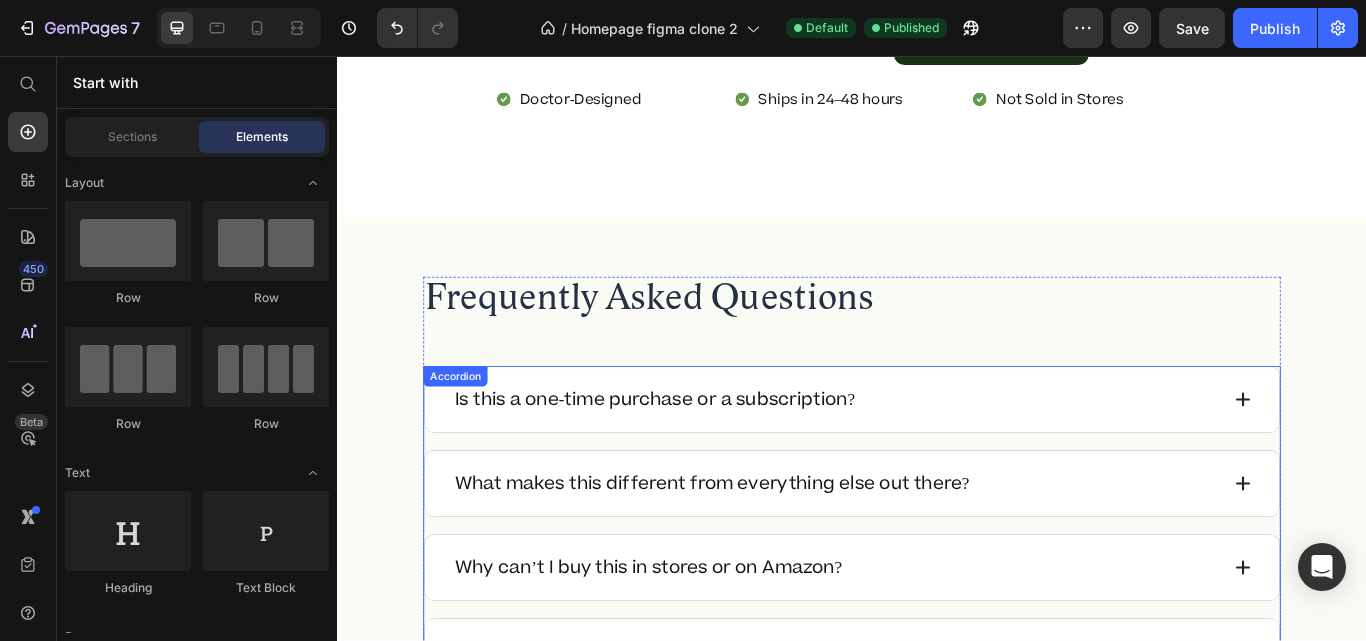 scroll, scrollTop: 12299, scrollLeft: 0, axis: vertical 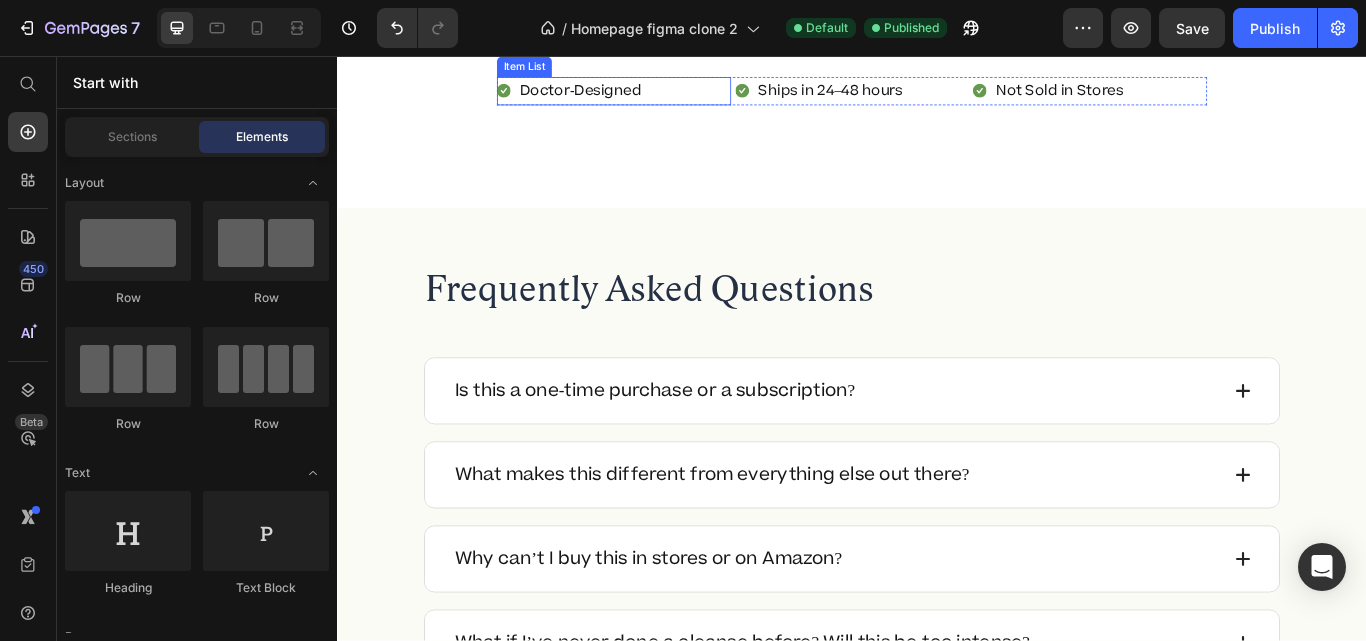 click on "Doctor-Designed" at bounding box center (659, 97) 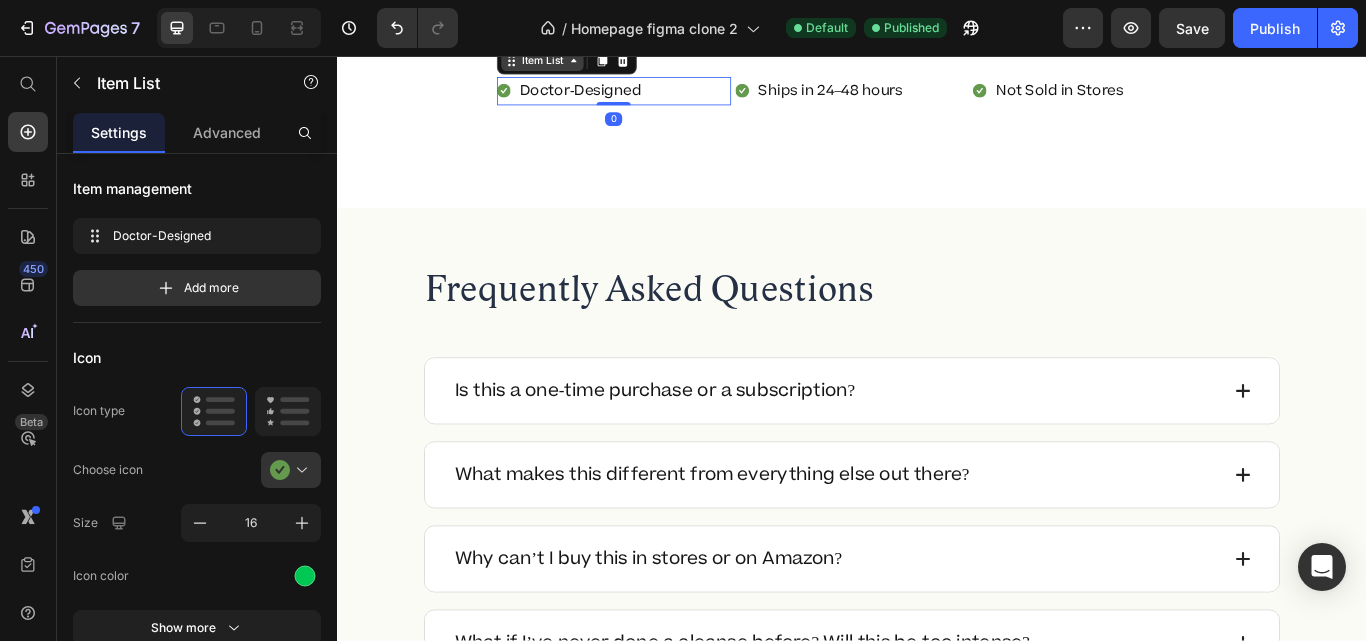 click 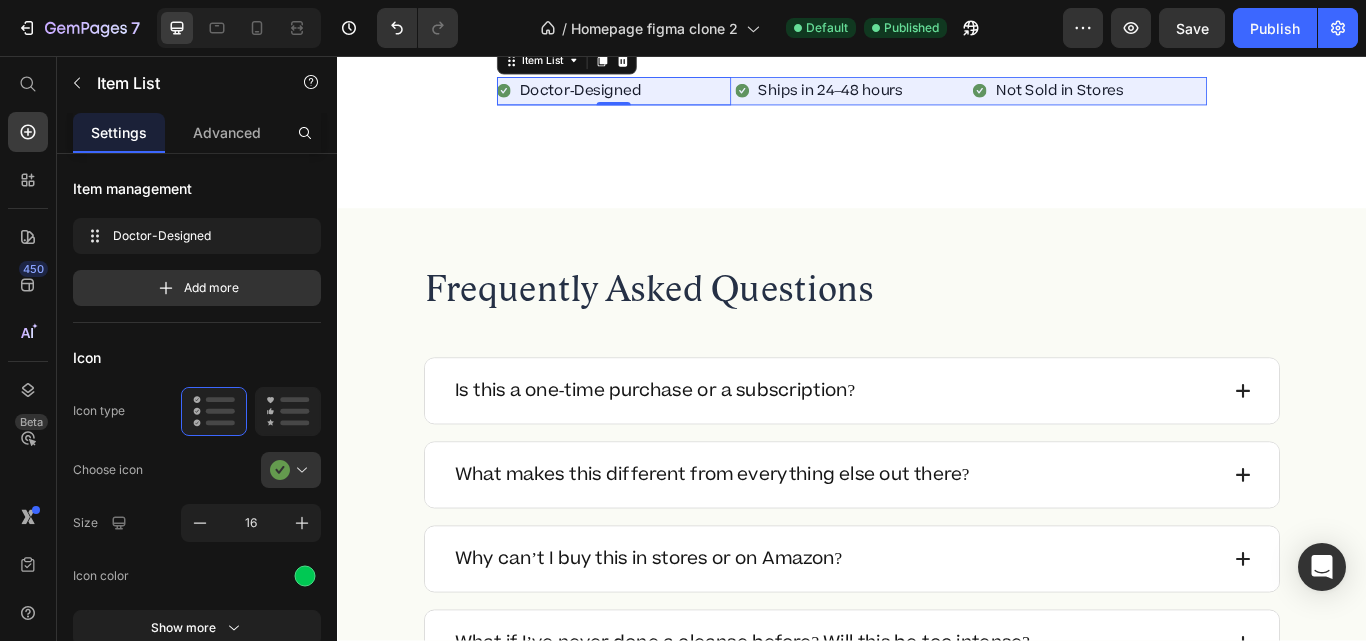 click on "Row 3 cols" at bounding box center [567, 27] 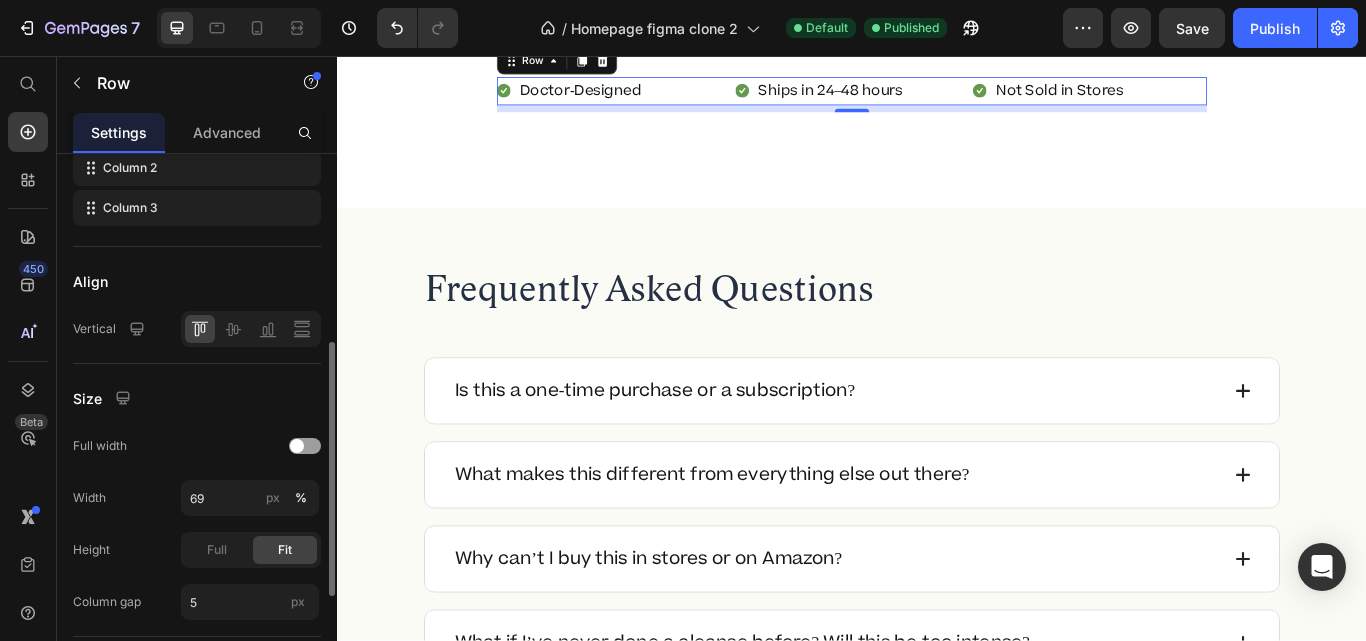 scroll, scrollTop: 617, scrollLeft: 0, axis: vertical 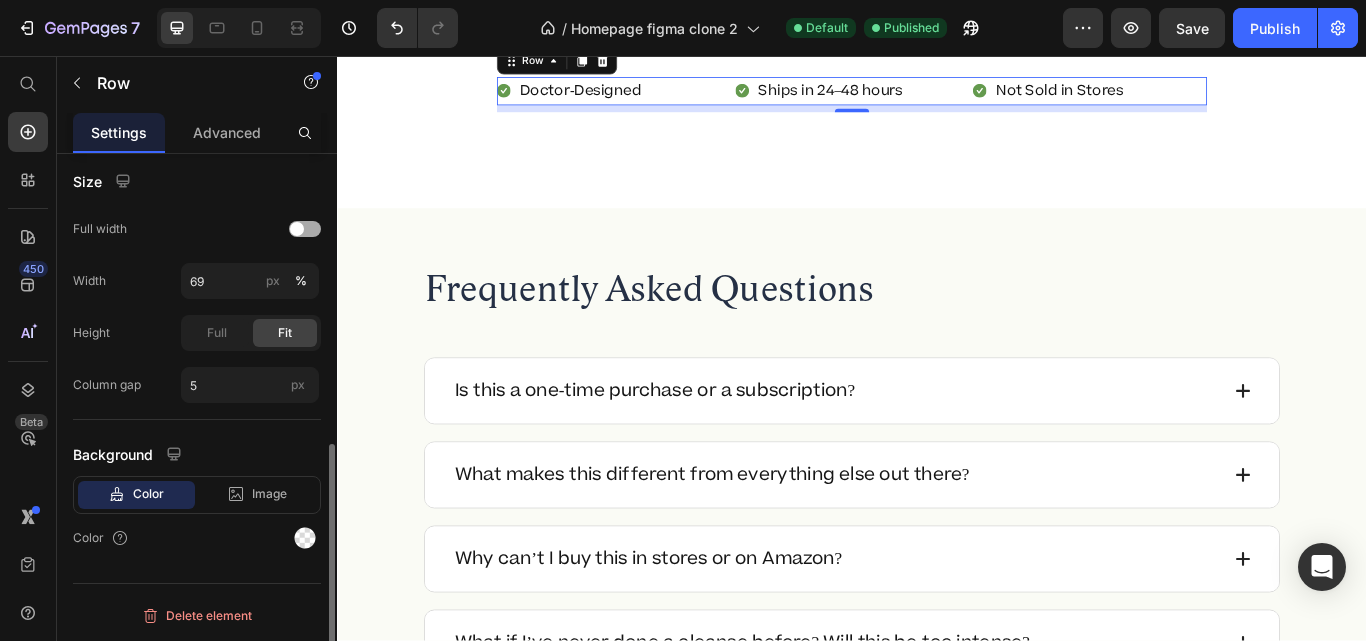 click at bounding box center (297, 229) 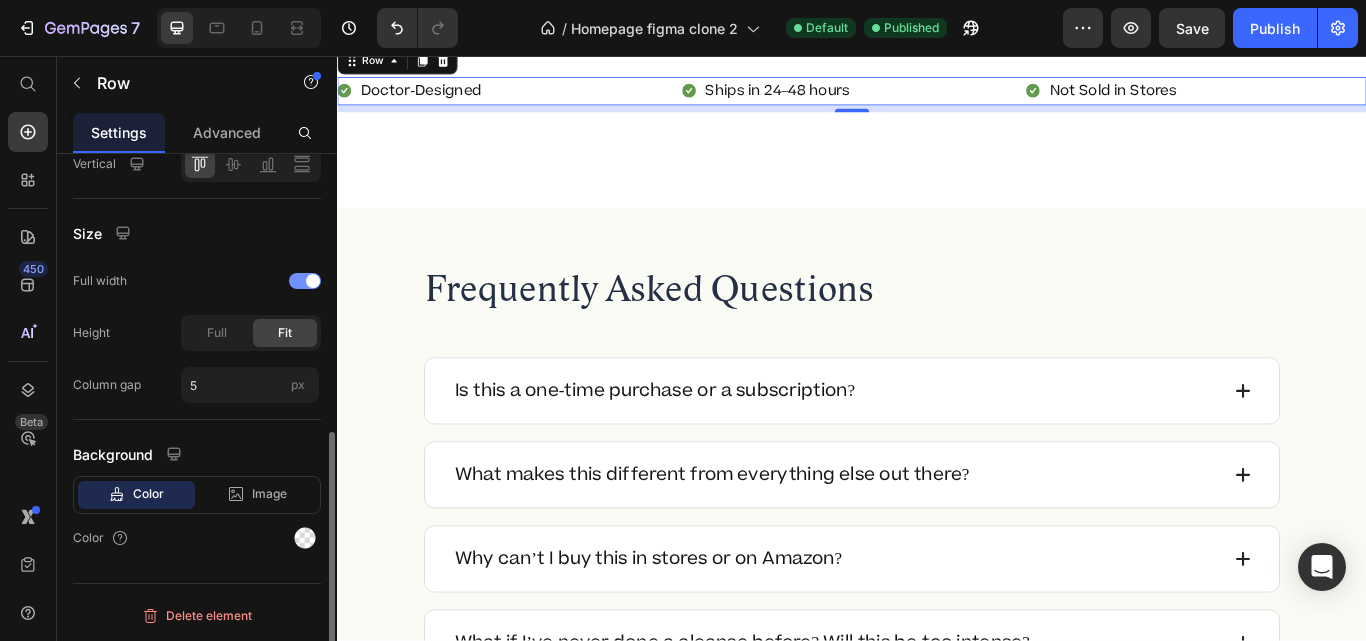 scroll, scrollTop: 565, scrollLeft: 0, axis: vertical 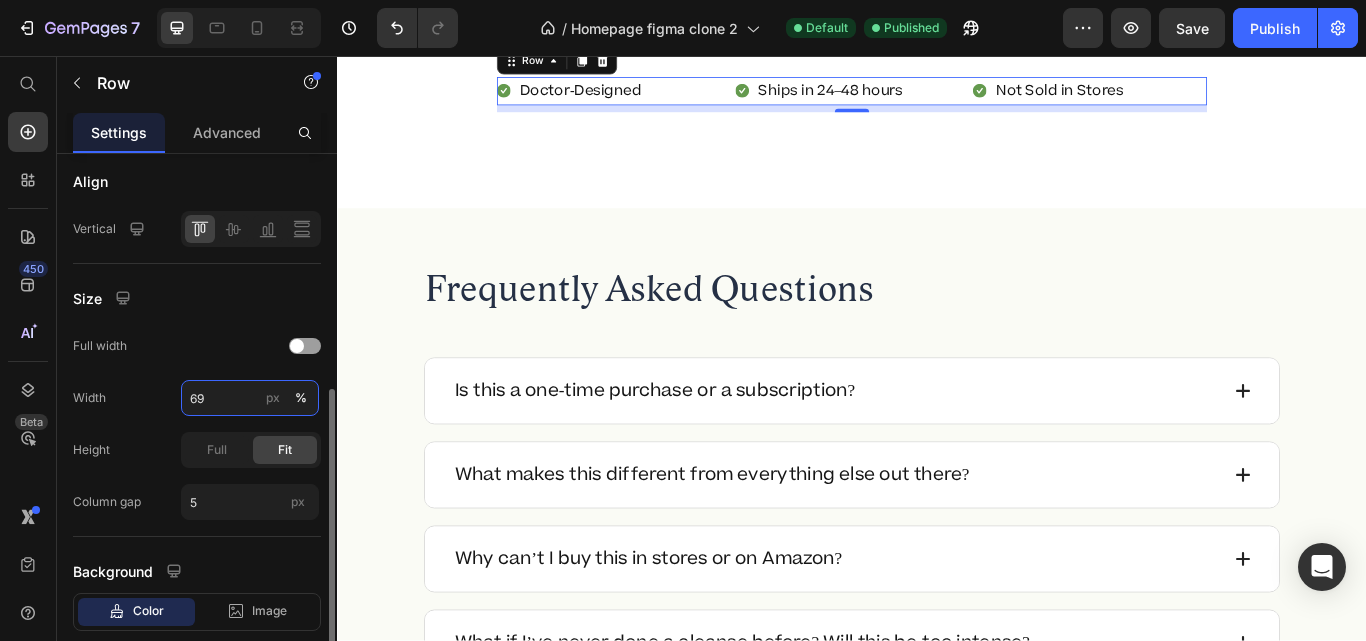 click on "69" at bounding box center [250, 398] 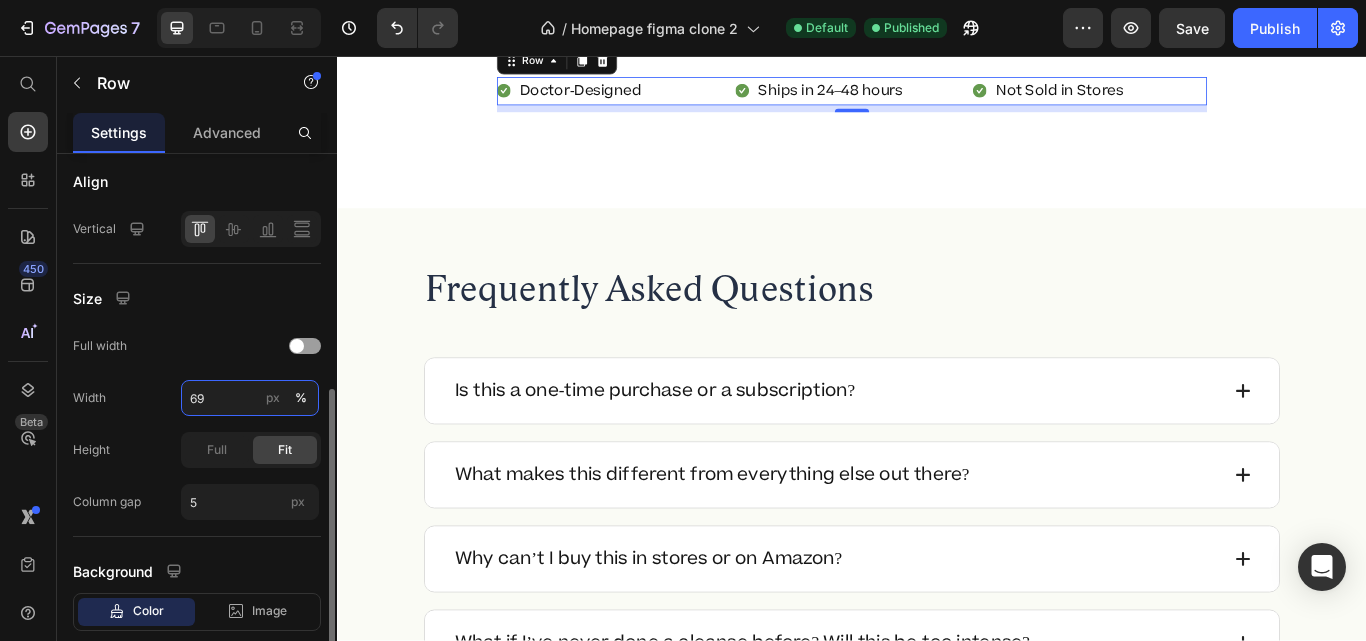 type on "70" 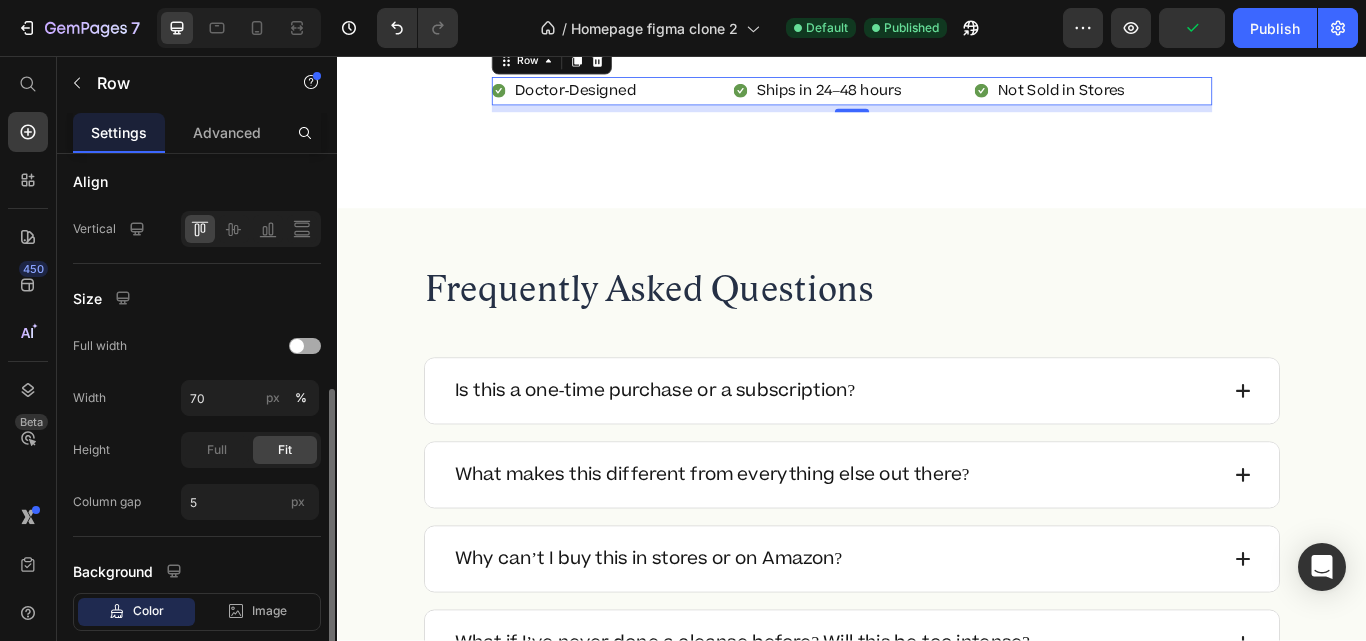 click on "Full width" 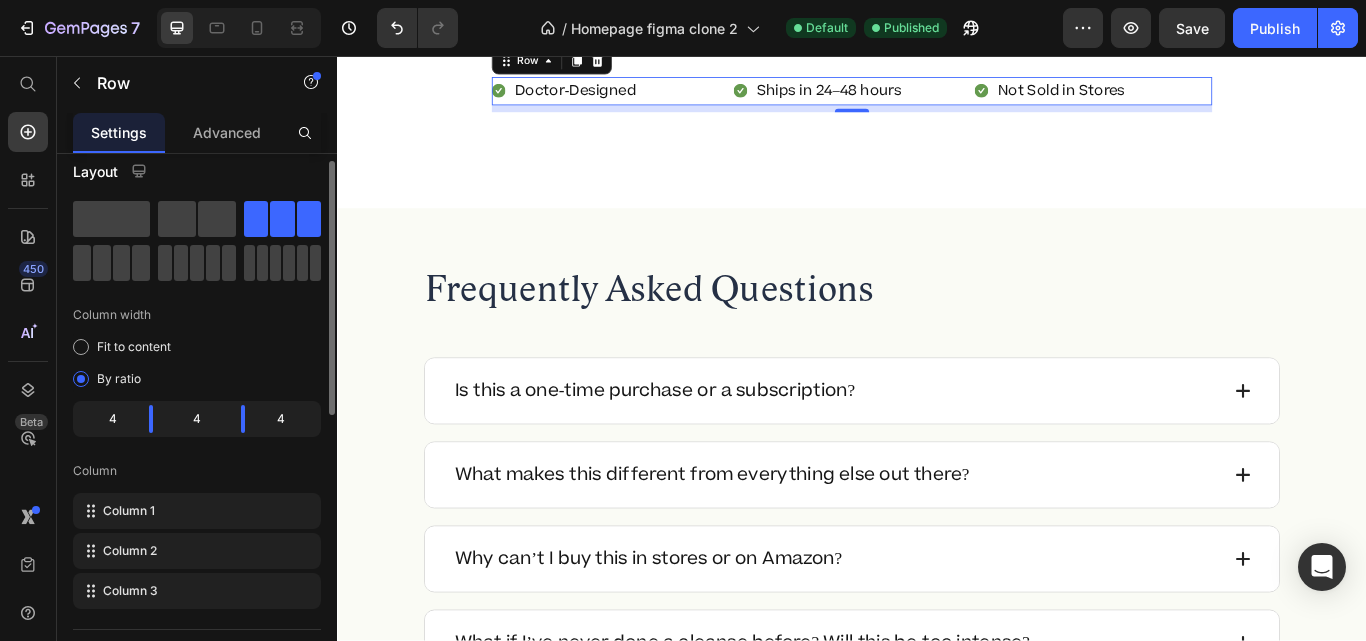 scroll, scrollTop: 0, scrollLeft: 0, axis: both 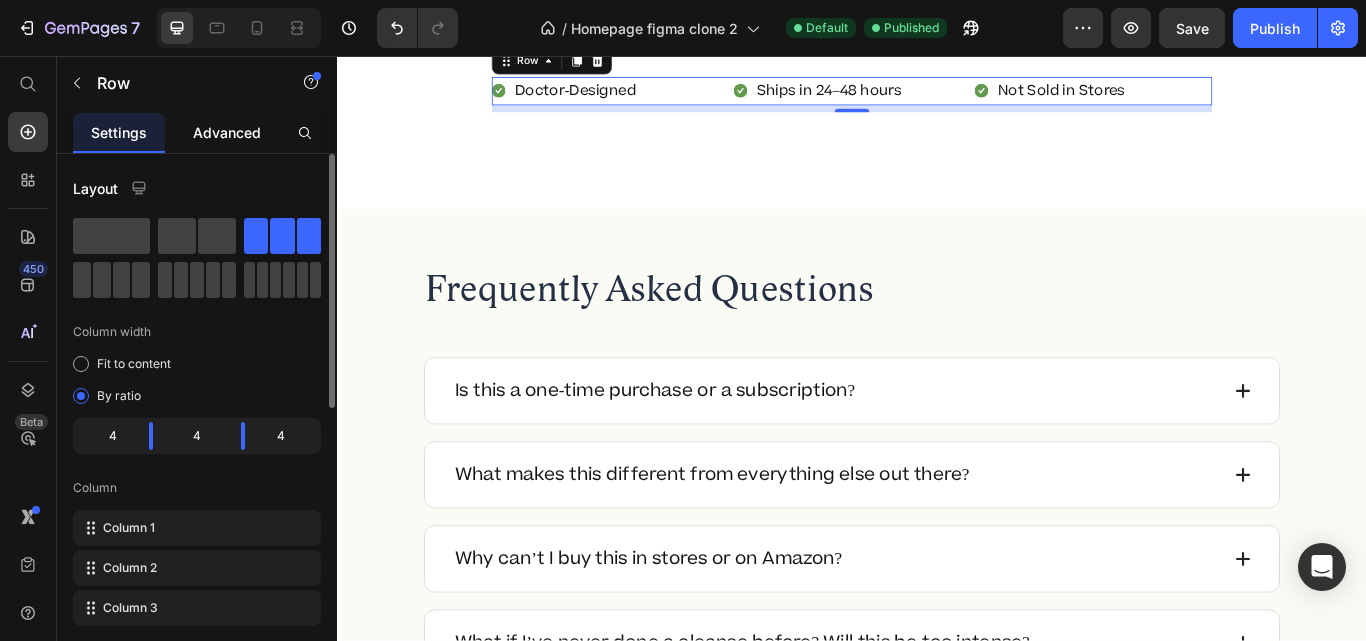 click on "Advanced" at bounding box center [227, 132] 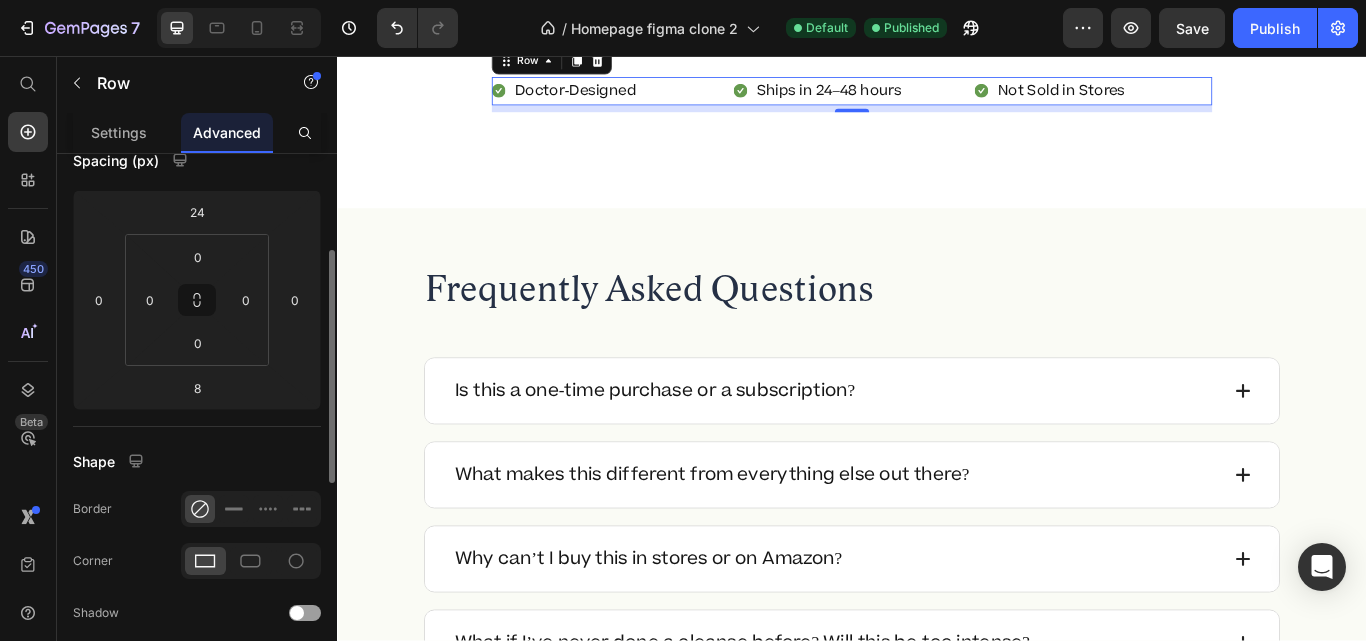 scroll, scrollTop: 0, scrollLeft: 0, axis: both 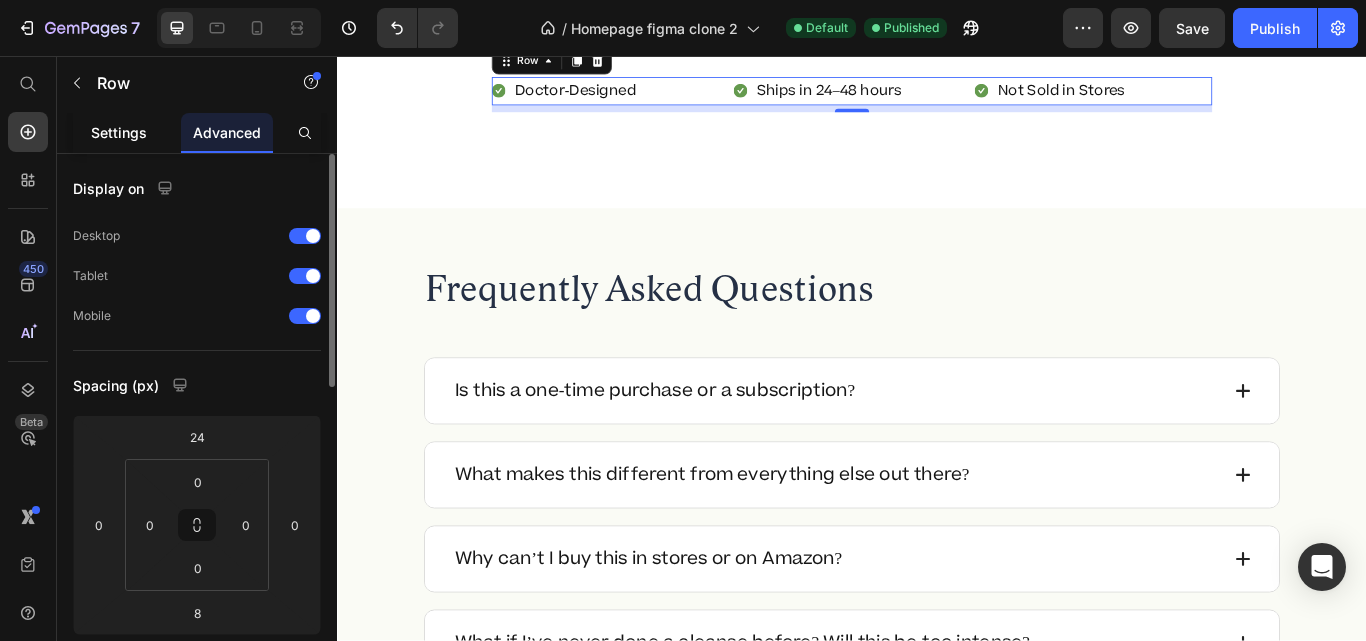 click on "Settings" 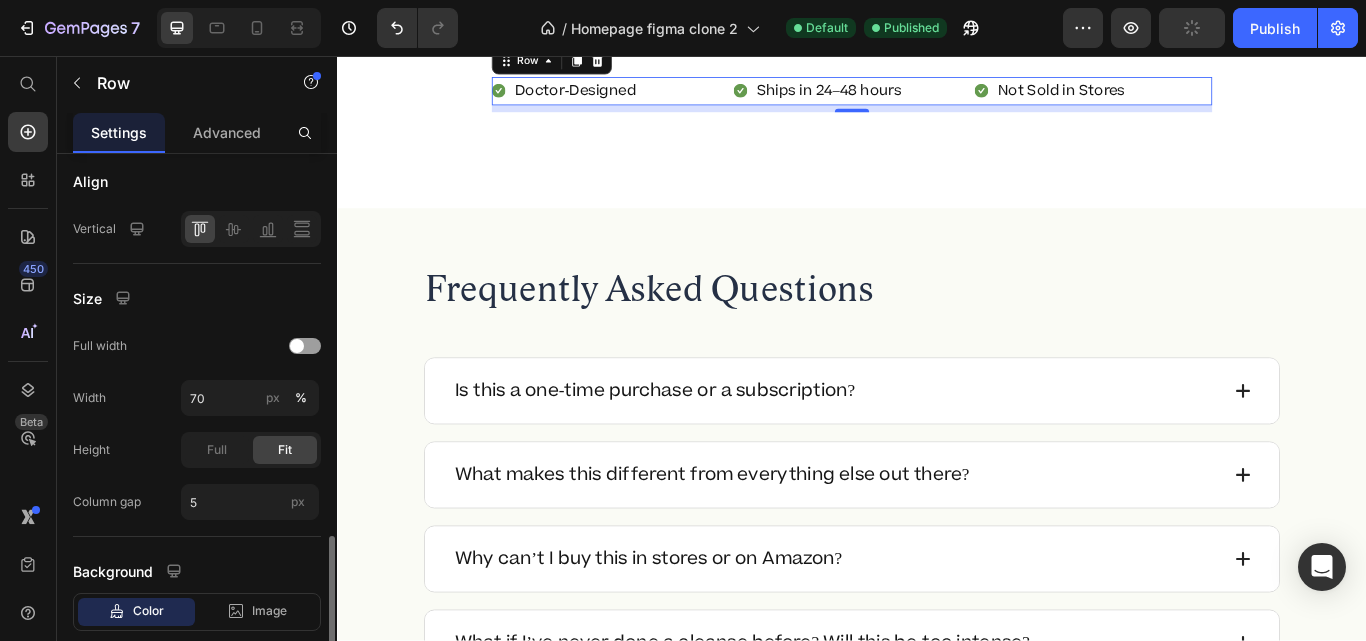 scroll, scrollTop: 617, scrollLeft: 0, axis: vertical 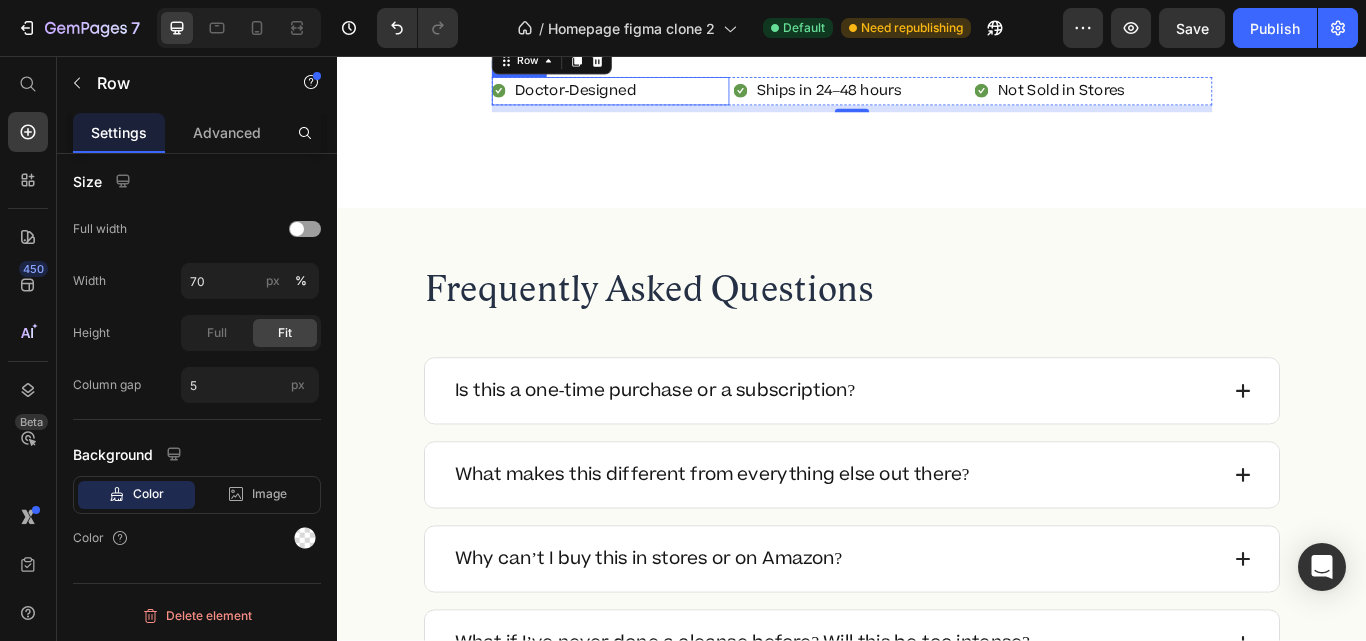 click on "Doctor-Designed" at bounding box center (655, 97) 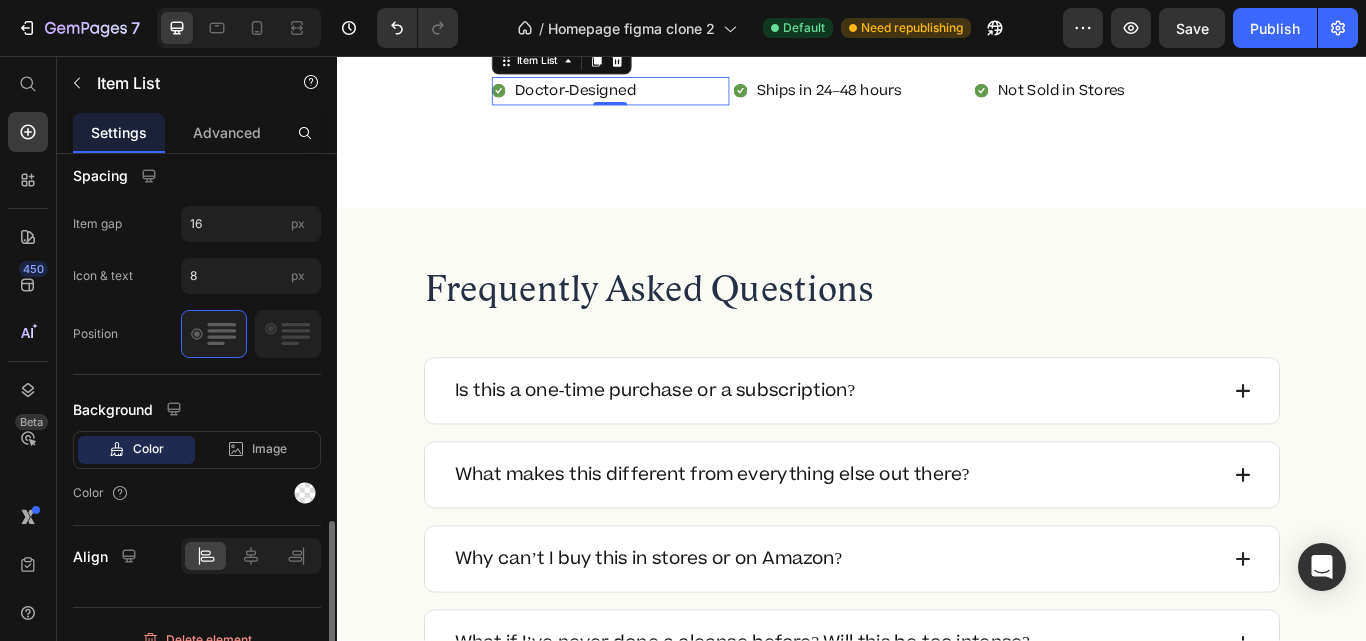 scroll, scrollTop: 924, scrollLeft: 0, axis: vertical 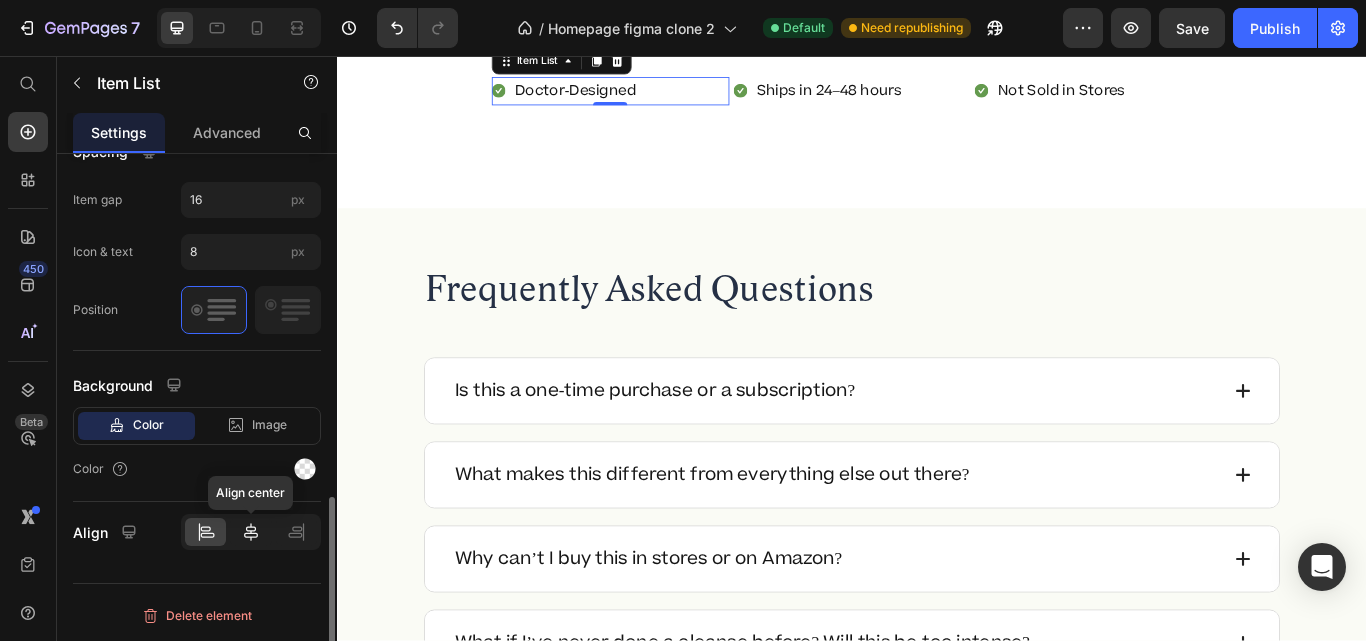 click 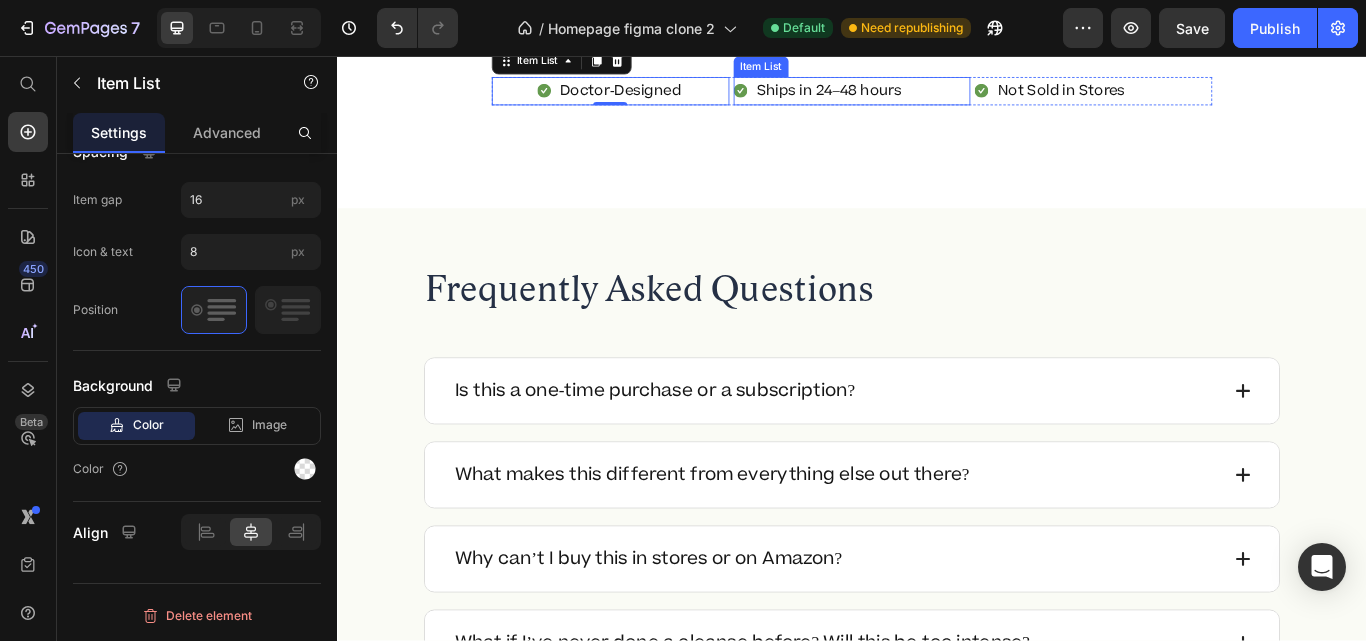 click on "Ships in 24–48 hours" at bounding box center [910, 97] 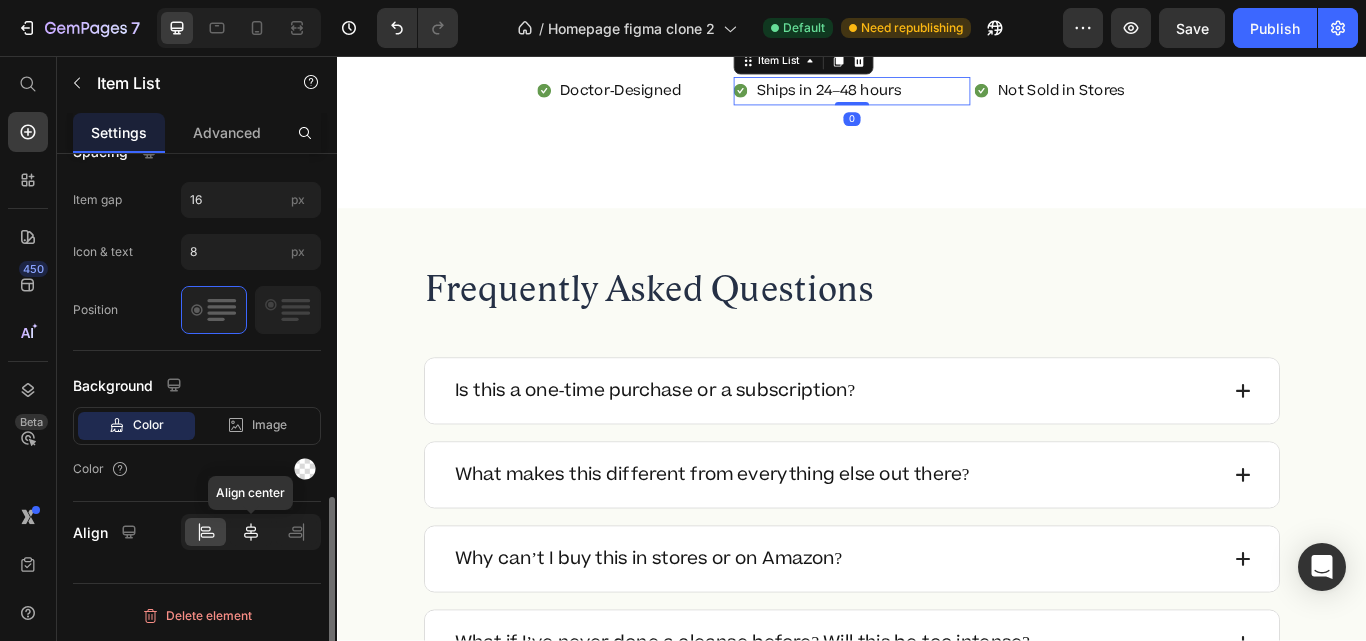 click 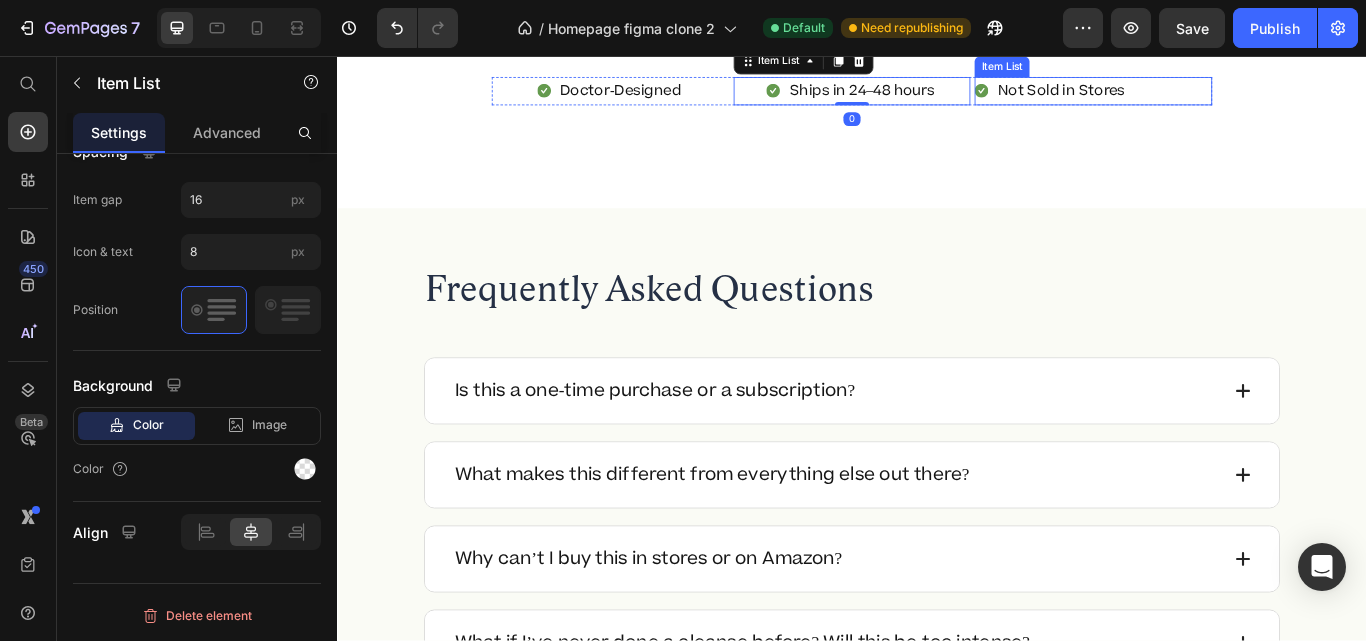 click on "Not Sold in Stores" at bounding box center (1181, 97) 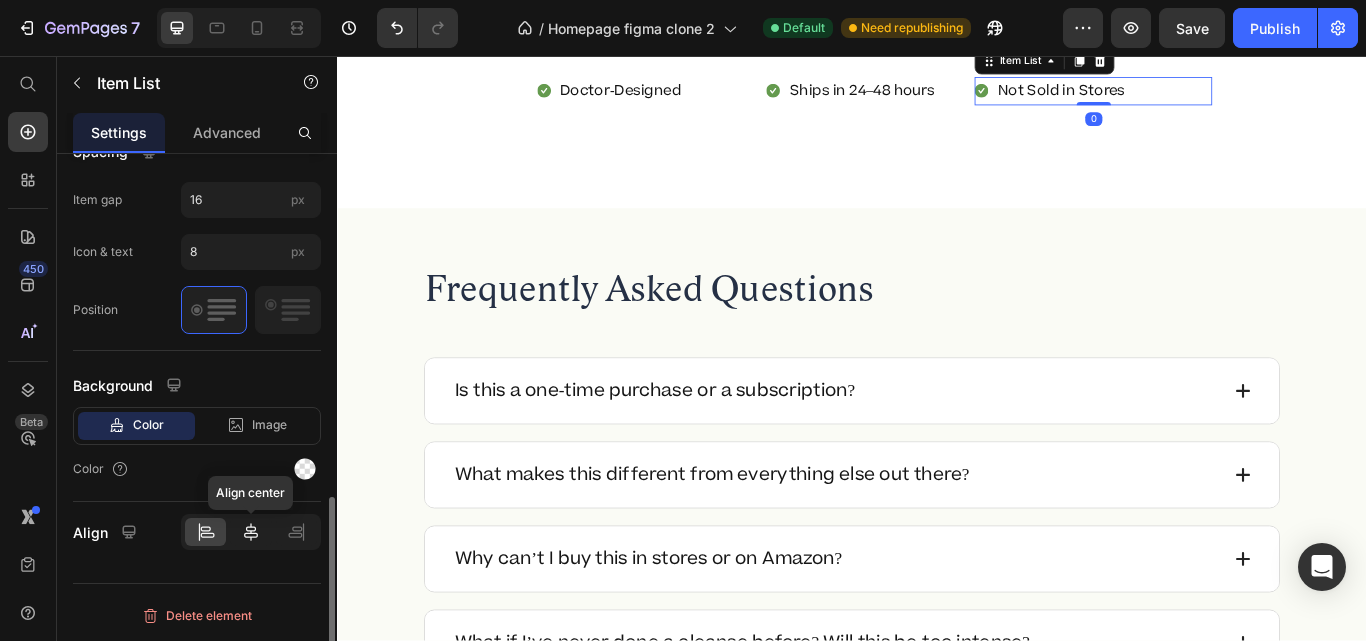 click 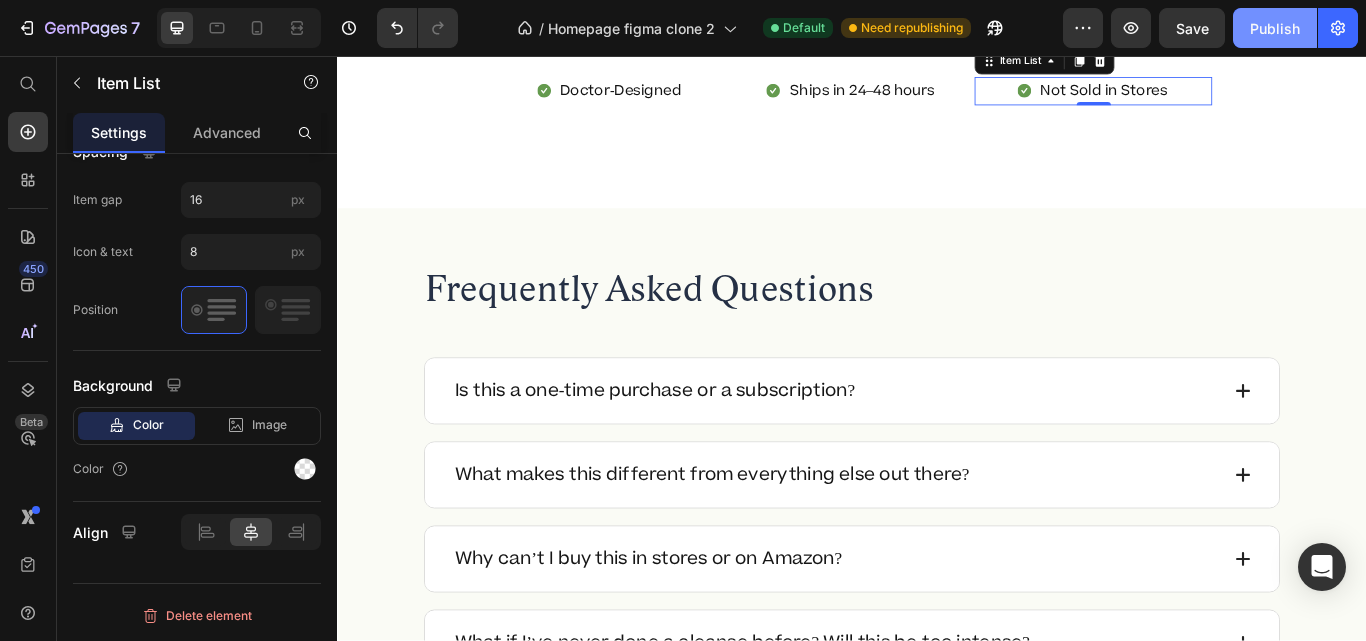 drag, startPoint x: 1274, startPoint y: 33, endPoint x: 1034, endPoint y: 123, distance: 256.3201 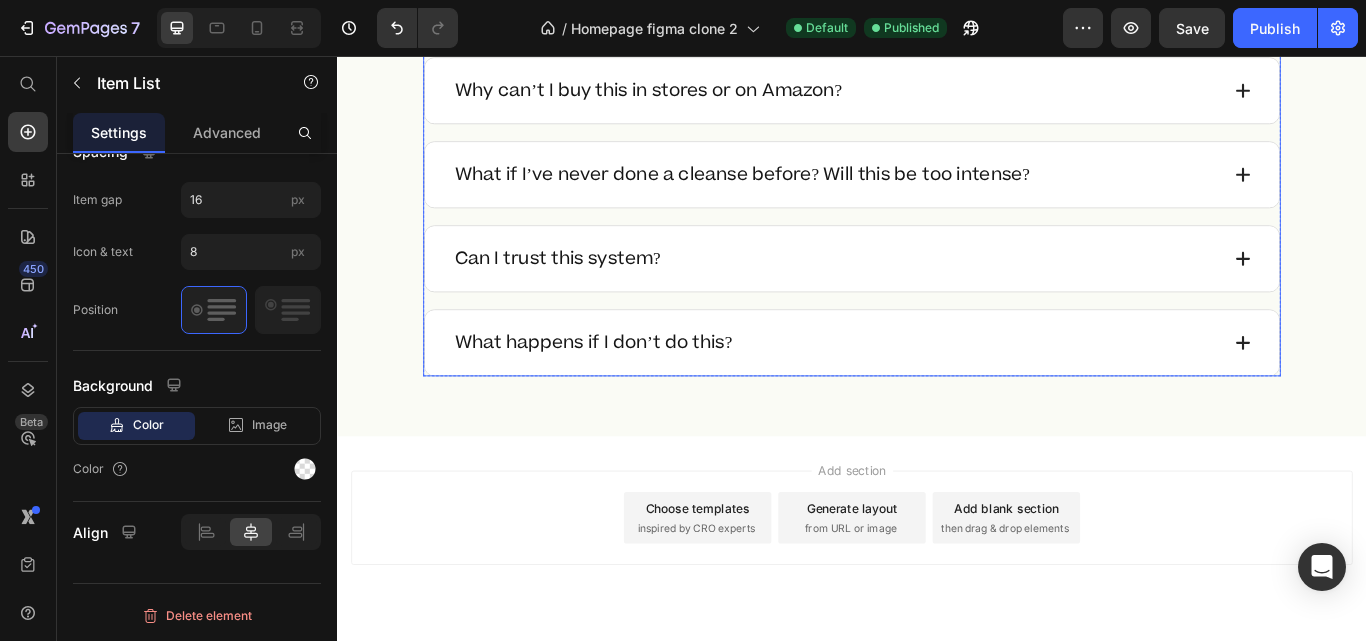 scroll, scrollTop: 13200, scrollLeft: 0, axis: vertical 